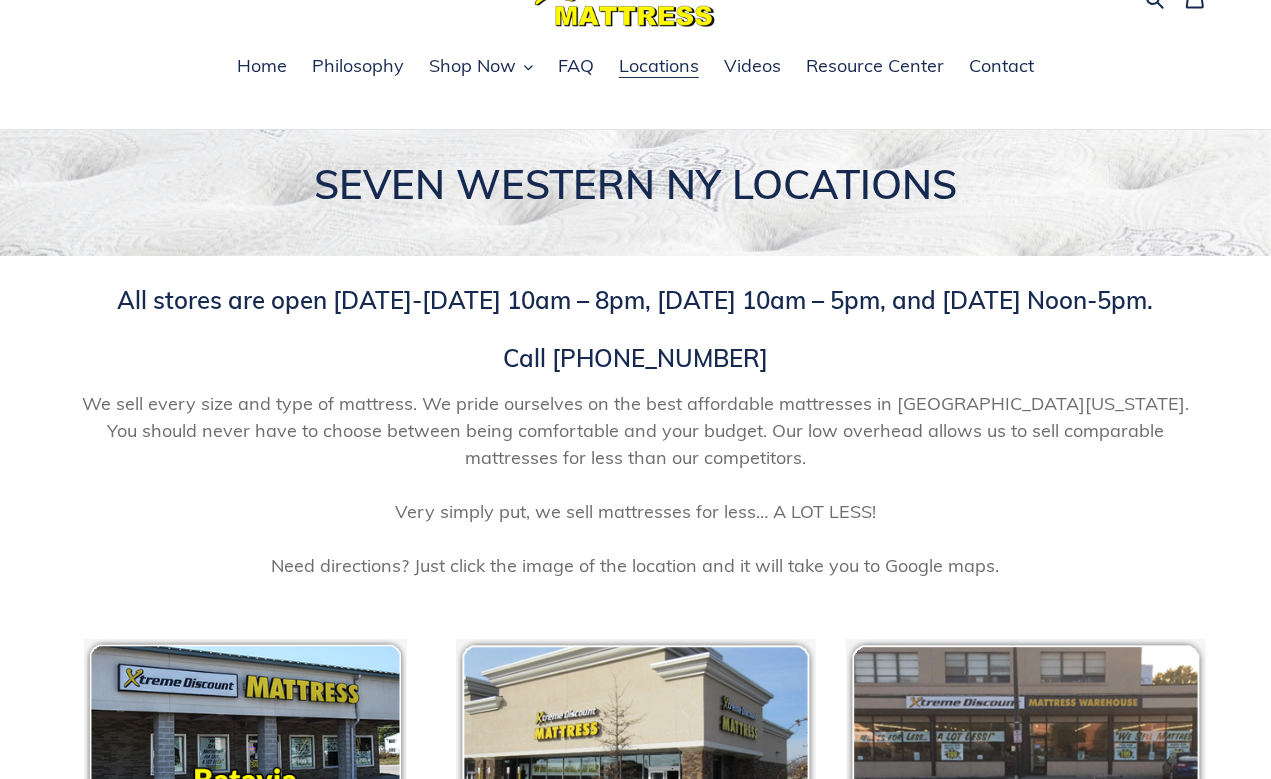 scroll, scrollTop: 0, scrollLeft: 0, axis: both 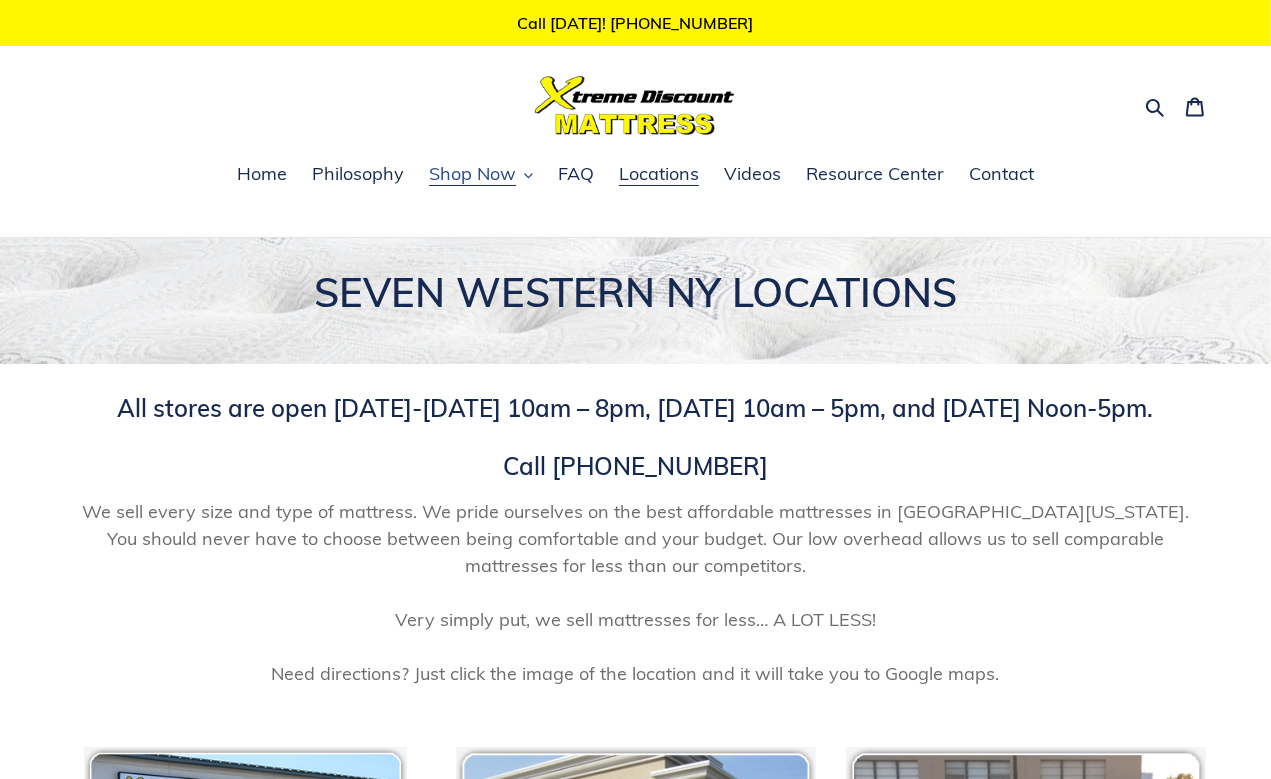 click on "Shop Now" at bounding box center (472, 174) 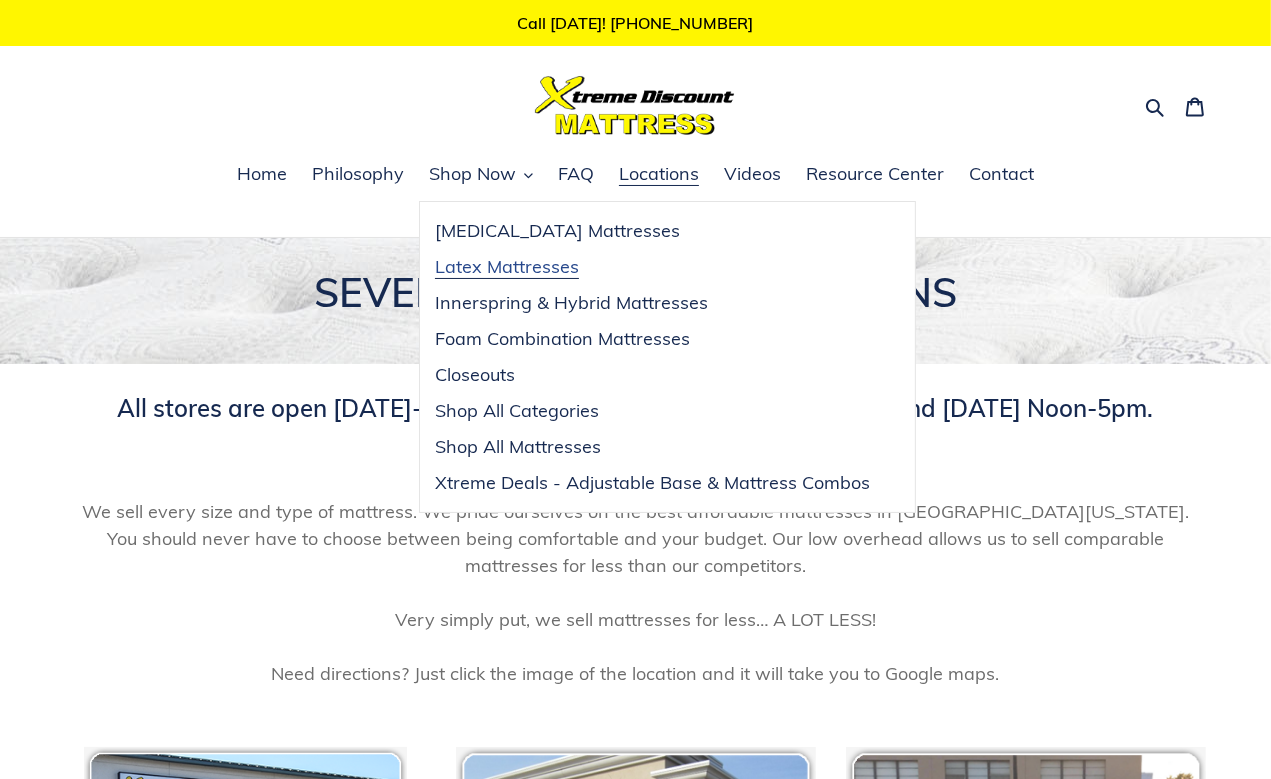 click on "Latex Mattresses" at bounding box center (507, 267) 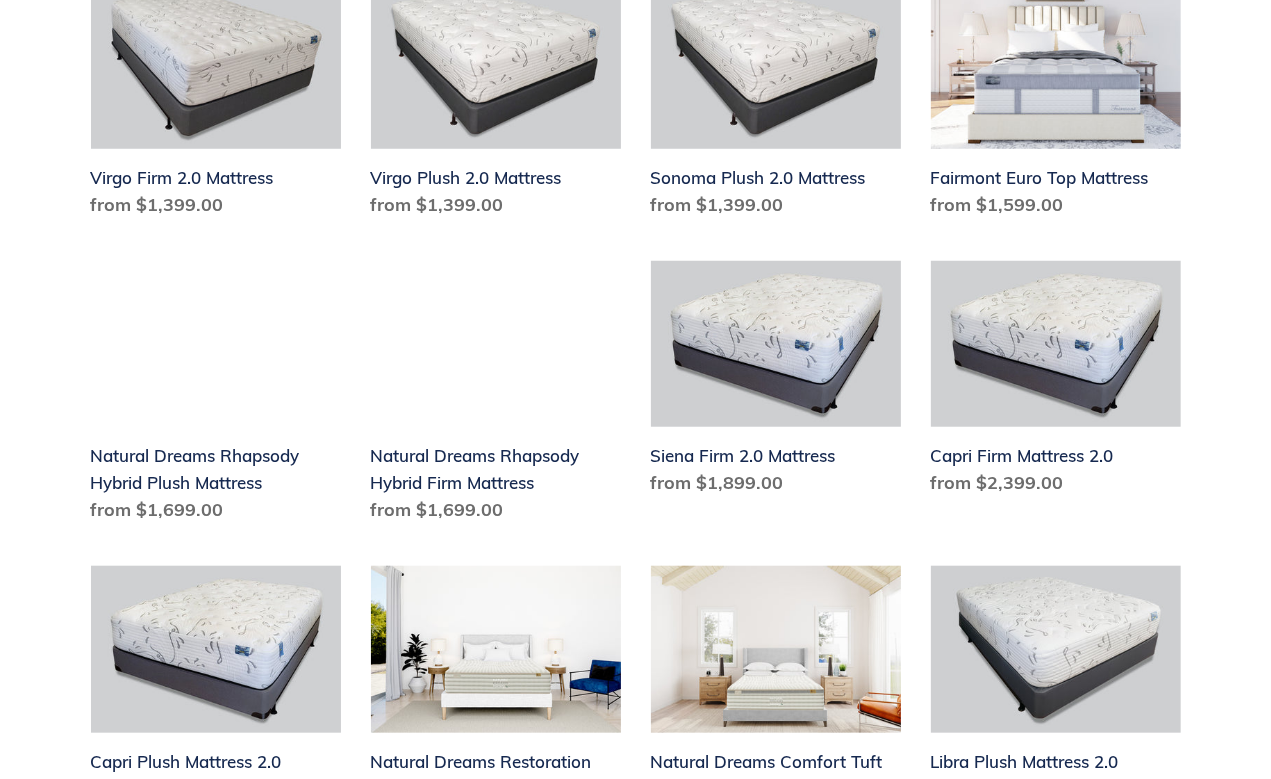 scroll, scrollTop: 1368, scrollLeft: 0, axis: vertical 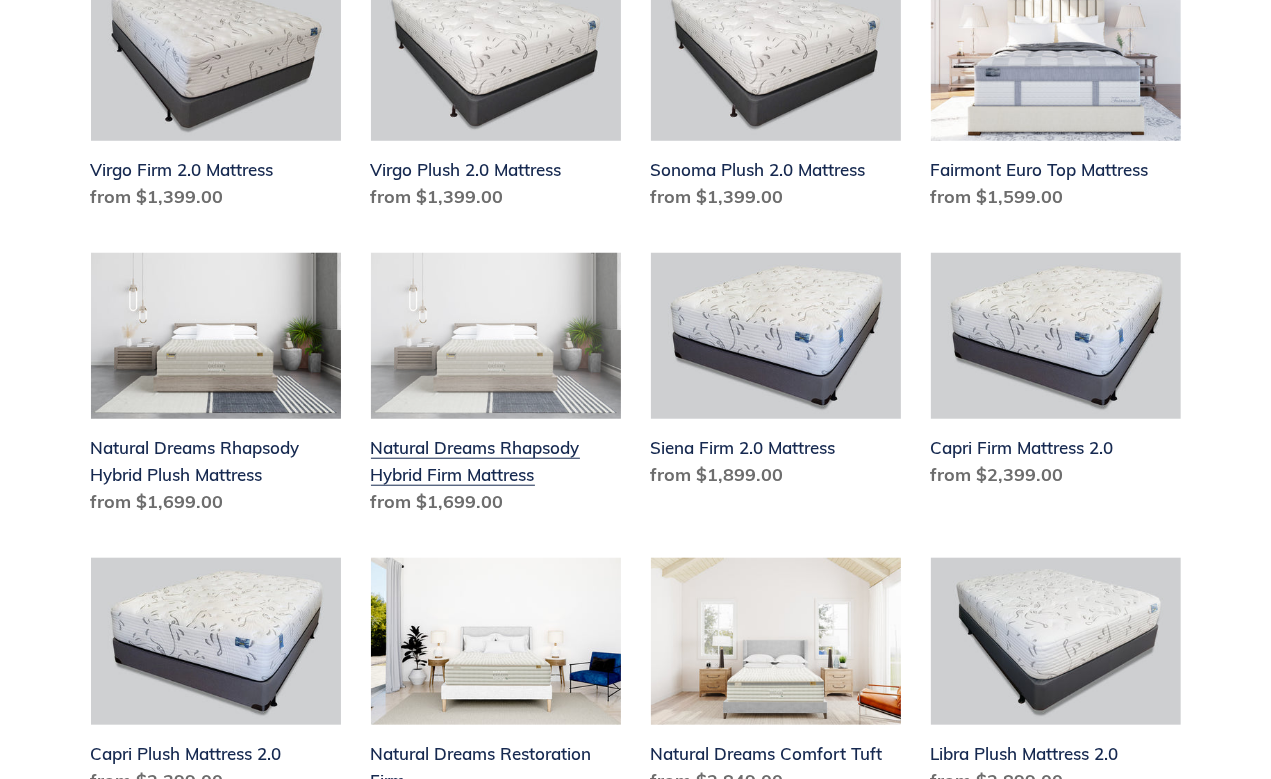 click on "Natural Dreams Rhapsody Hybrid Firm Mattress" at bounding box center (496, 388) 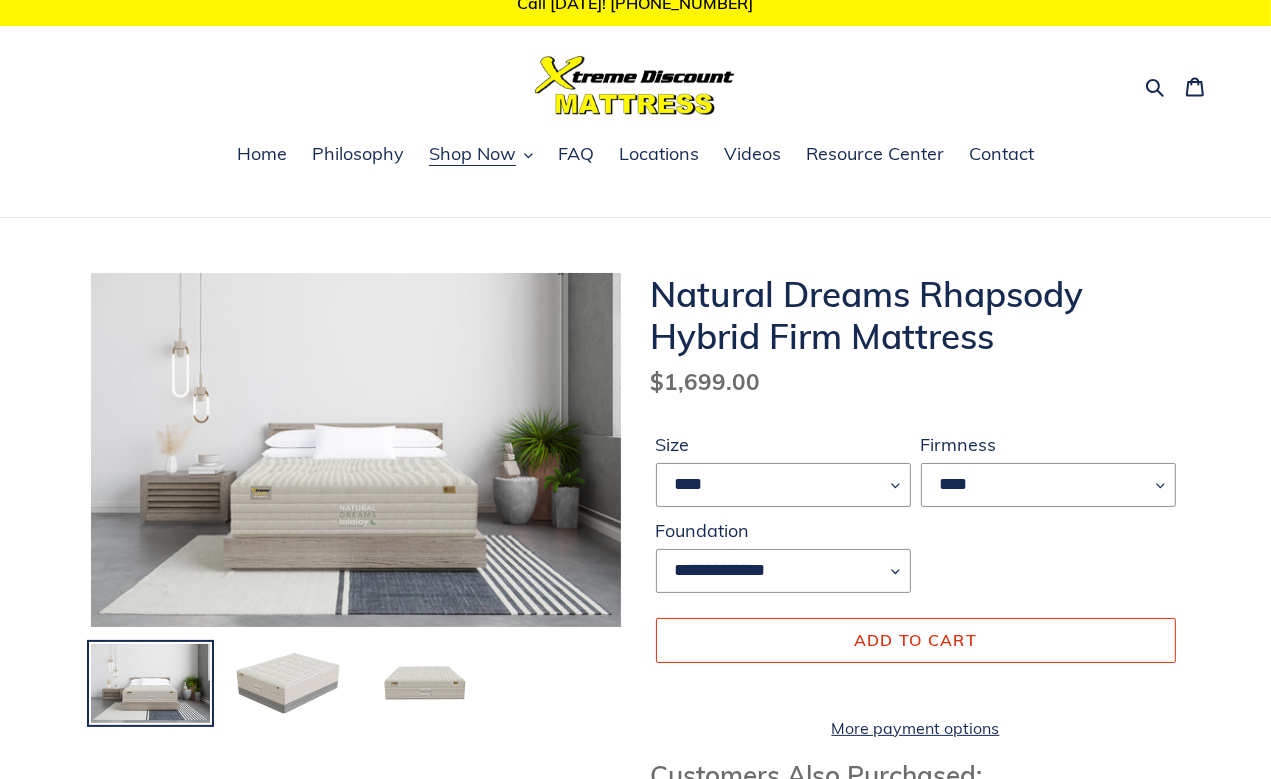 scroll, scrollTop: 20, scrollLeft: 0, axis: vertical 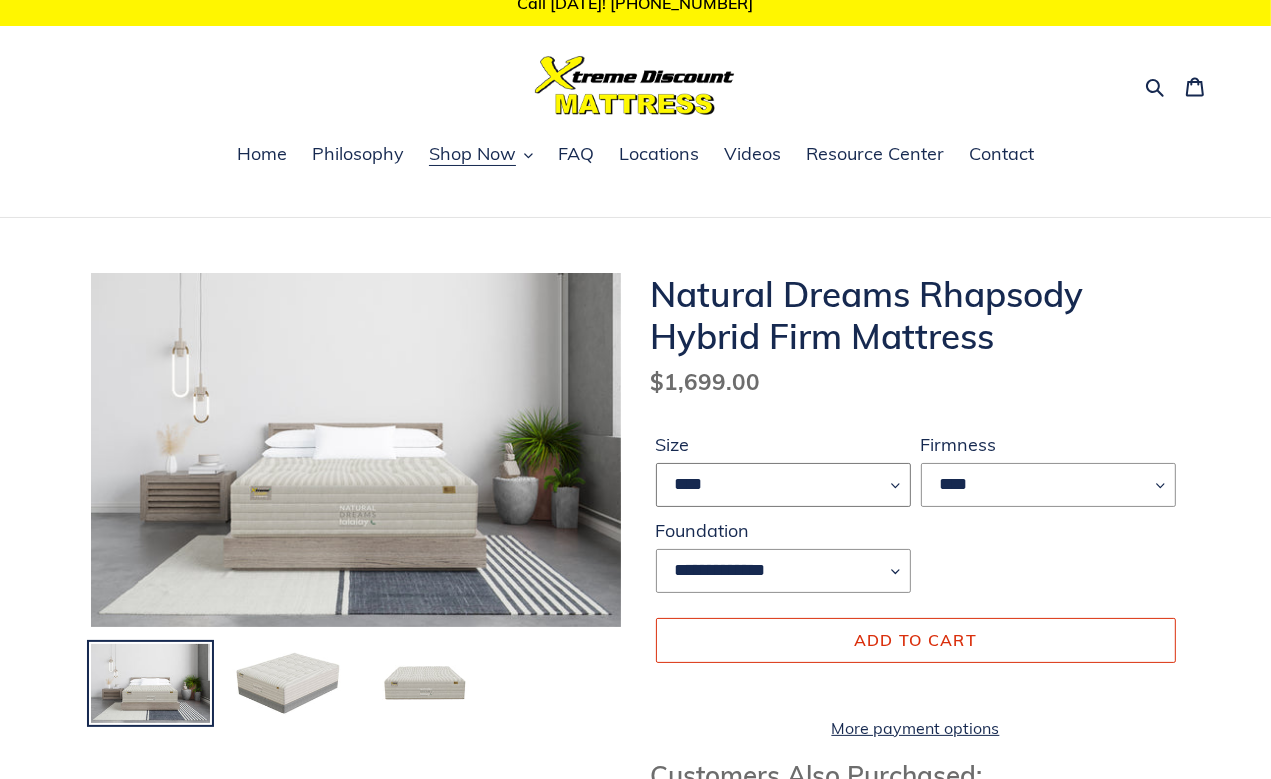click on "**** ******* **** ***** ****" at bounding box center [783, 485] 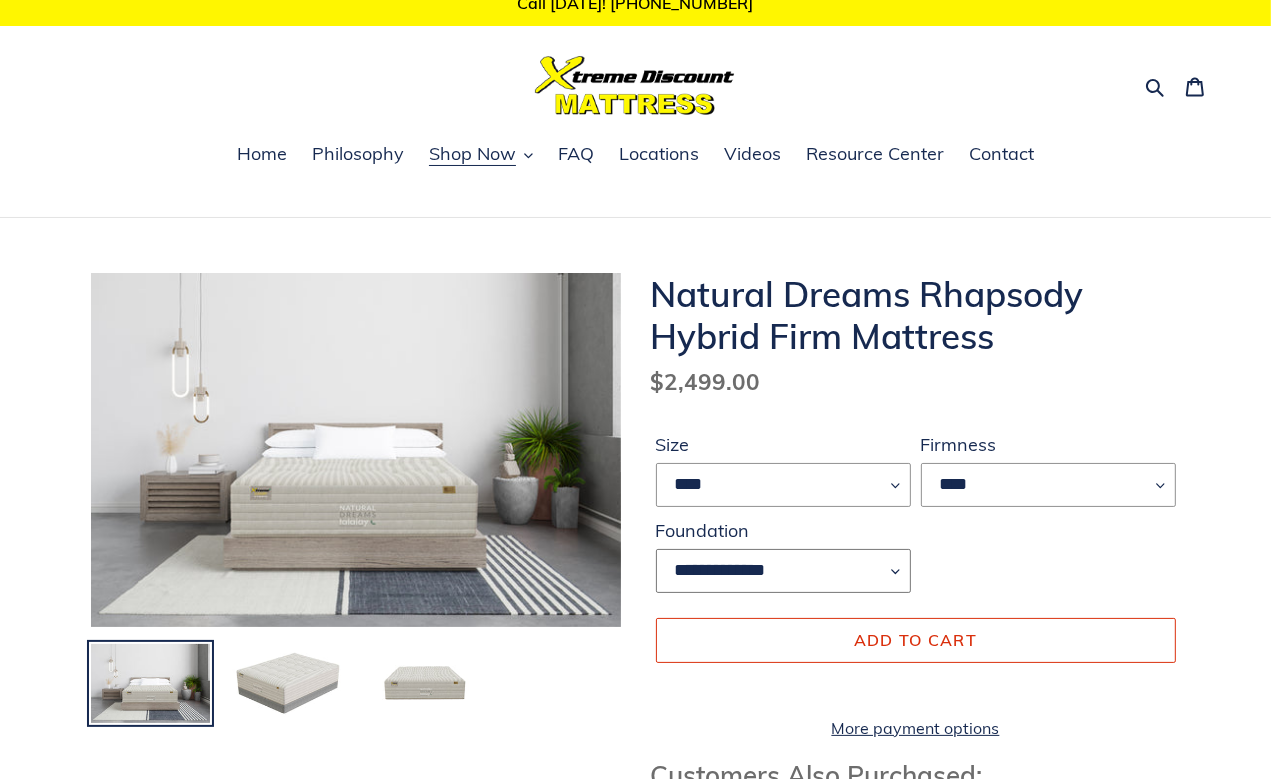 click on "**********" at bounding box center [783, 571] 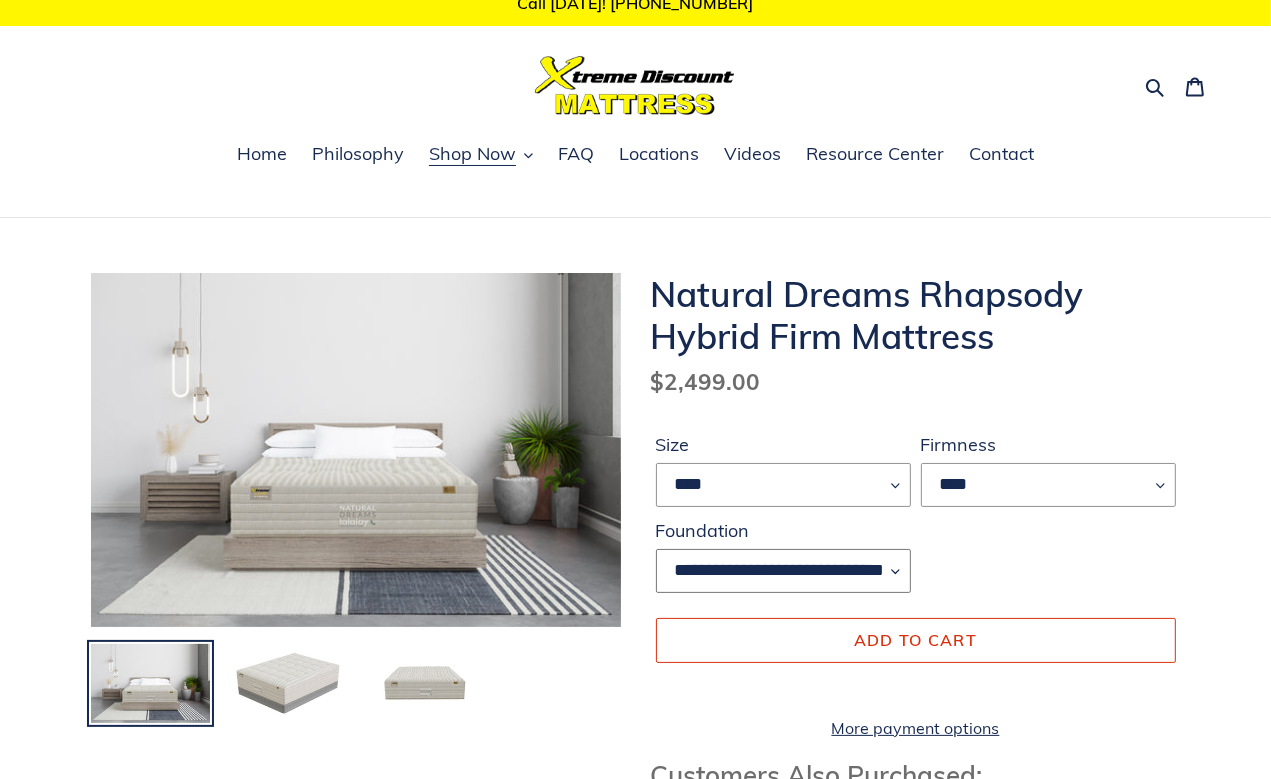 click on "**********" at bounding box center (0, 0) 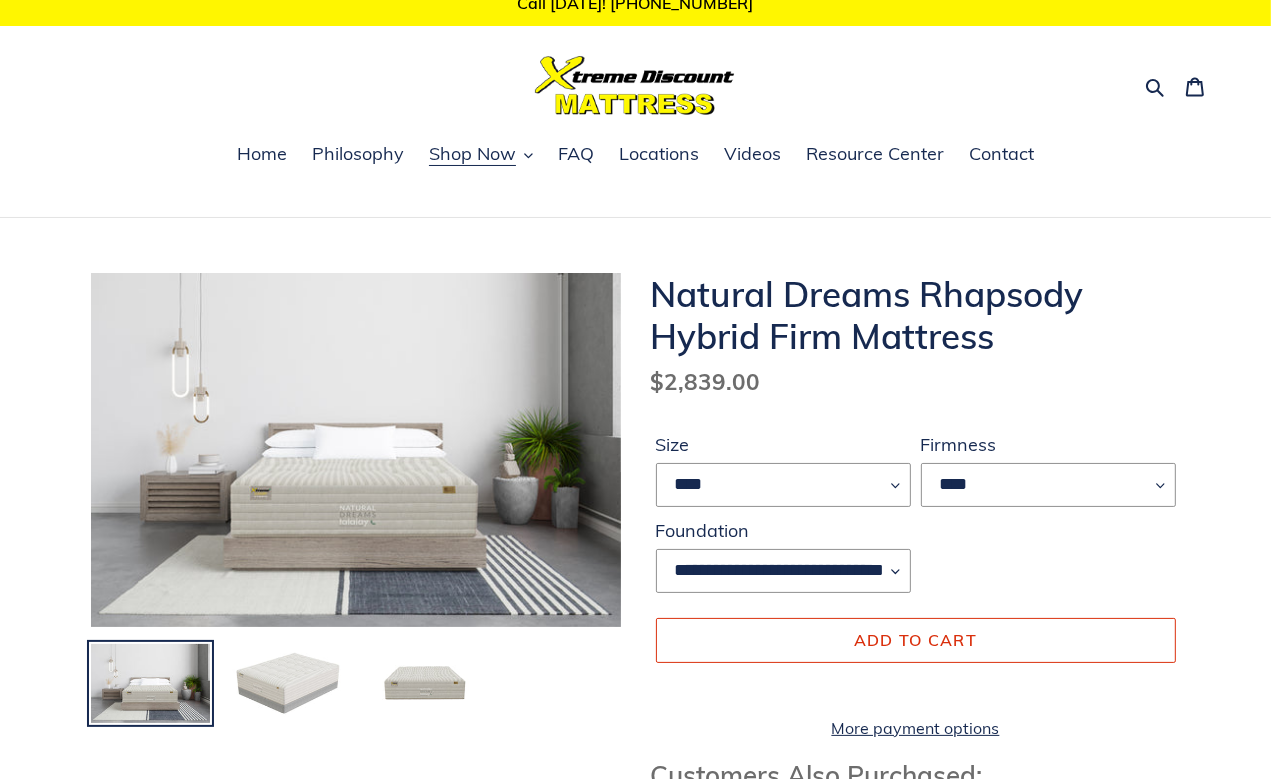 click at bounding box center [287, 684] 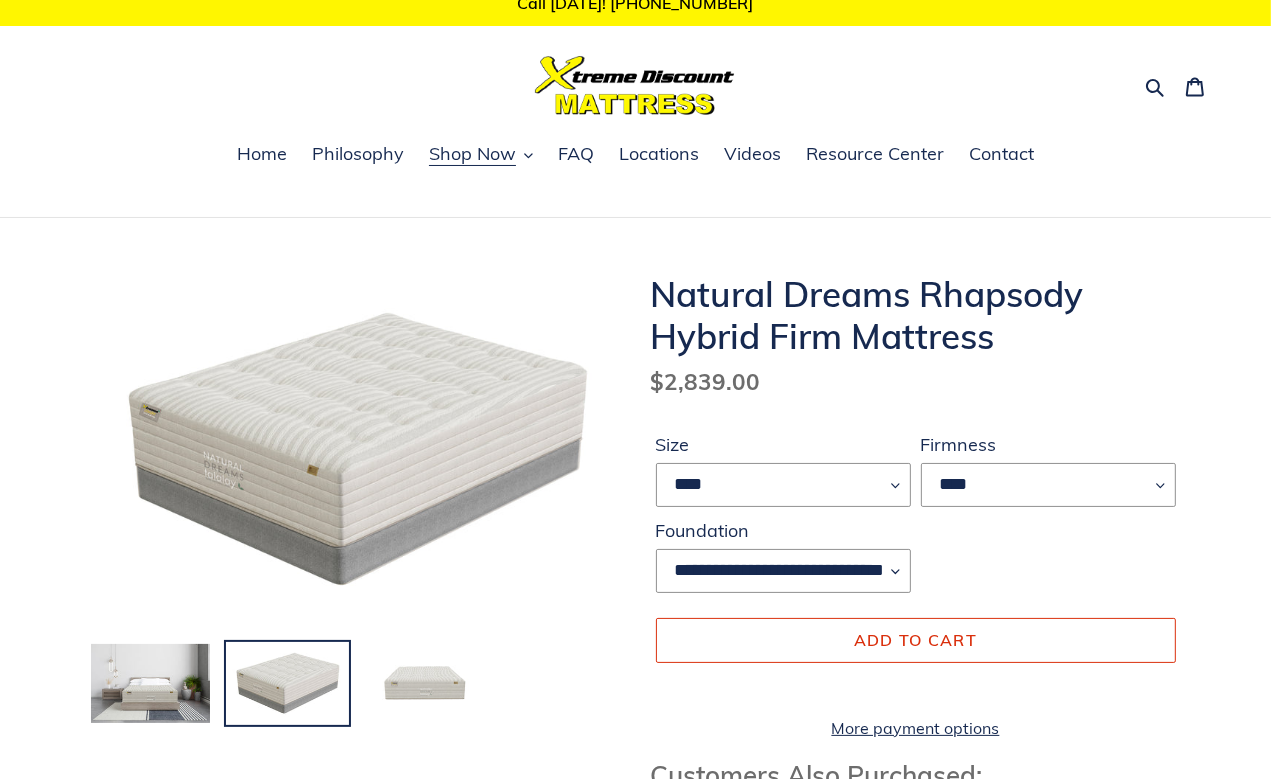 click at bounding box center [424, 684] 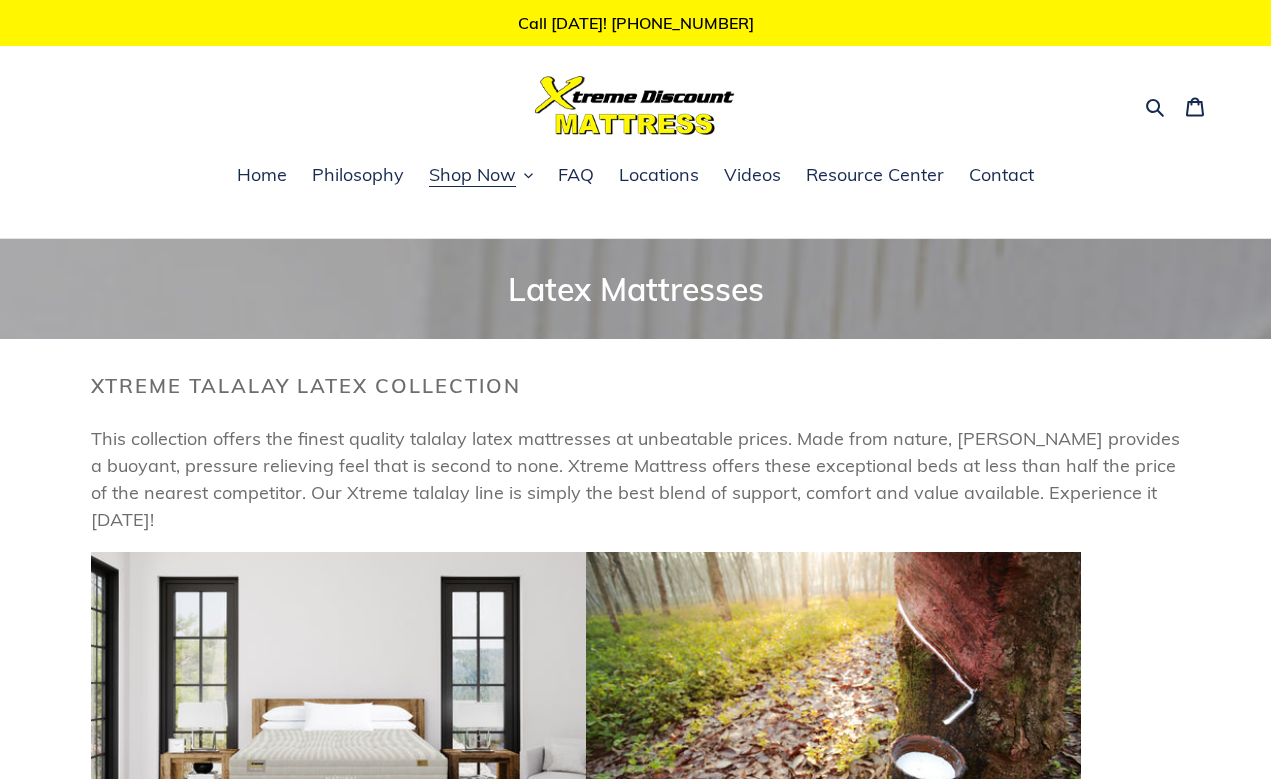 scroll, scrollTop: 1368, scrollLeft: 0, axis: vertical 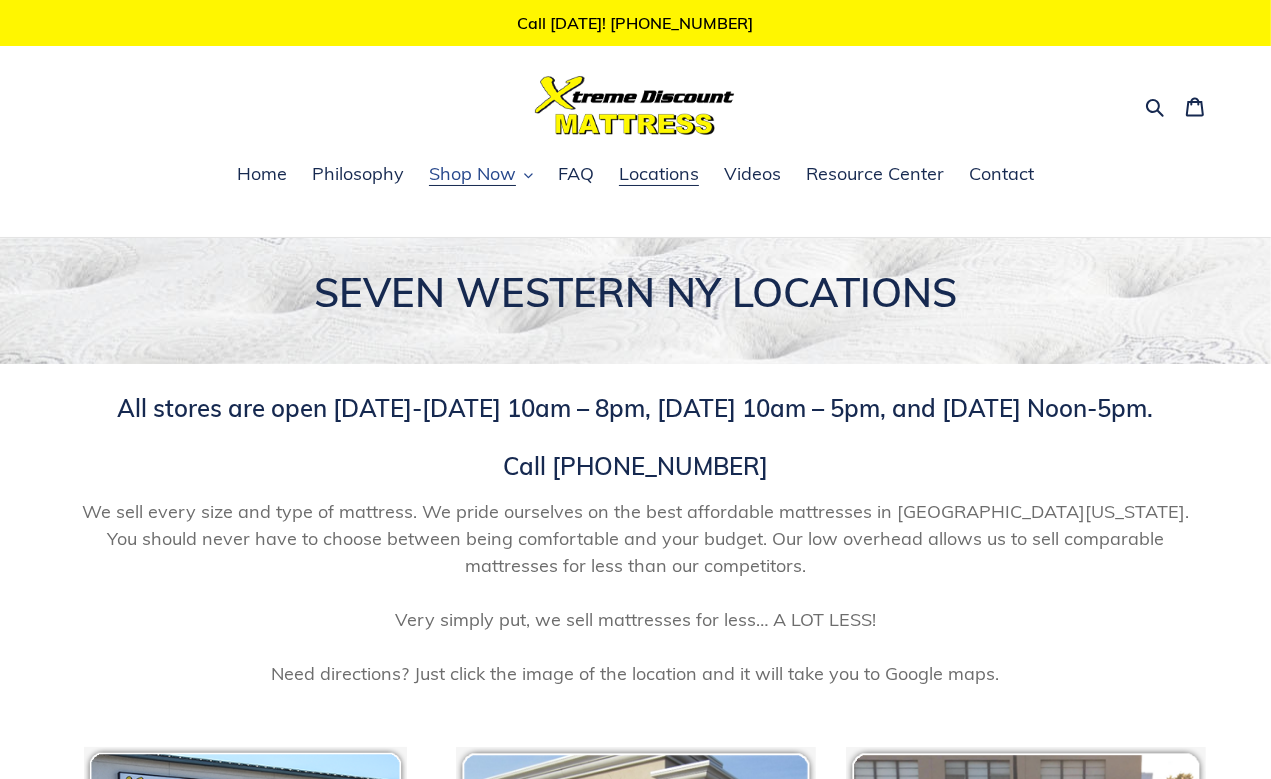 click on "Shop Now" at bounding box center (472, 174) 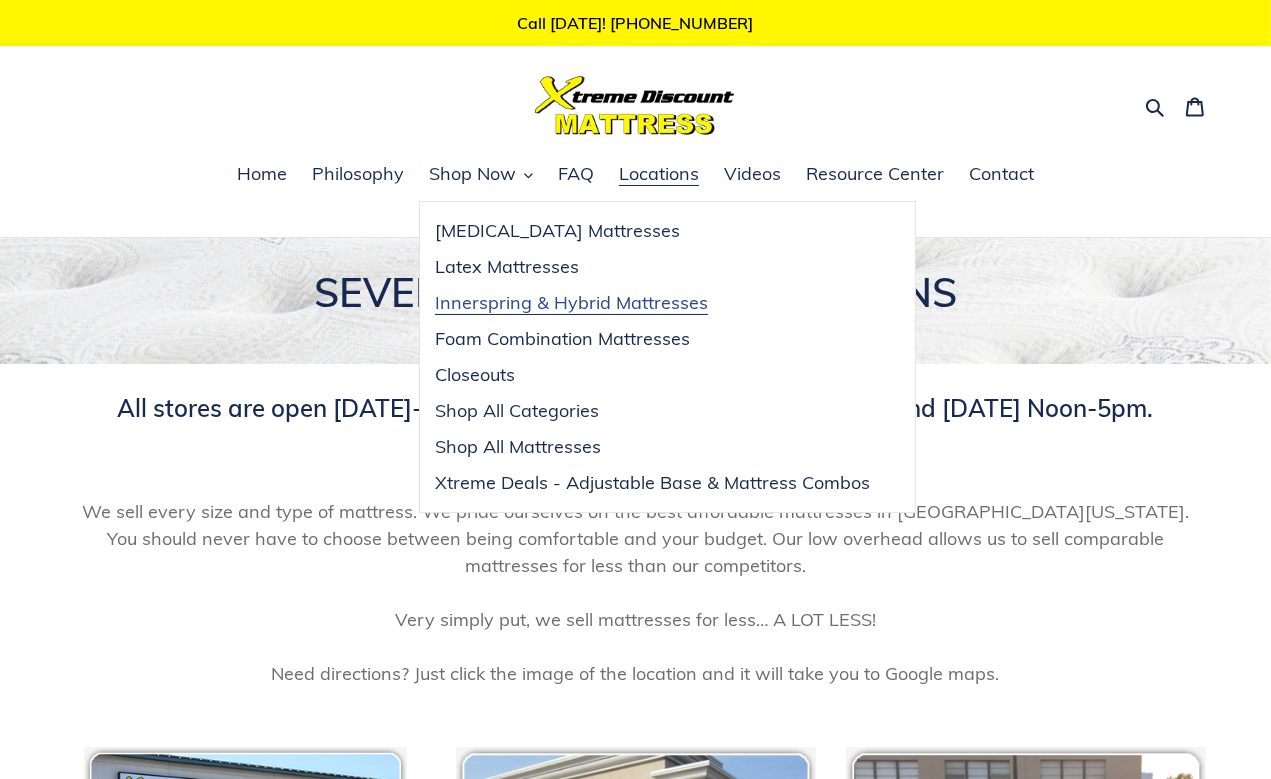 click on "Innerspring & Hybrid Mattresses" at bounding box center (571, 303) 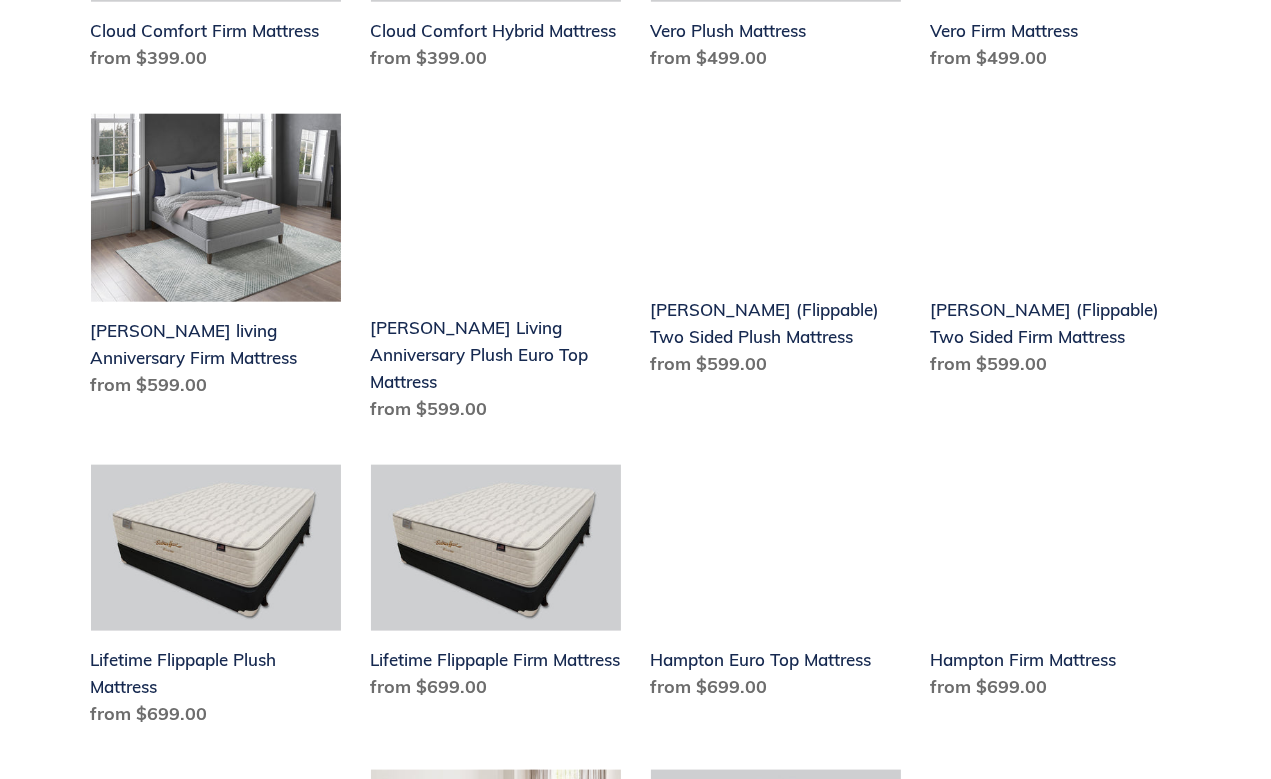 scroll, scrollTop: 1835, scrollLeft: 0, axis: vertical 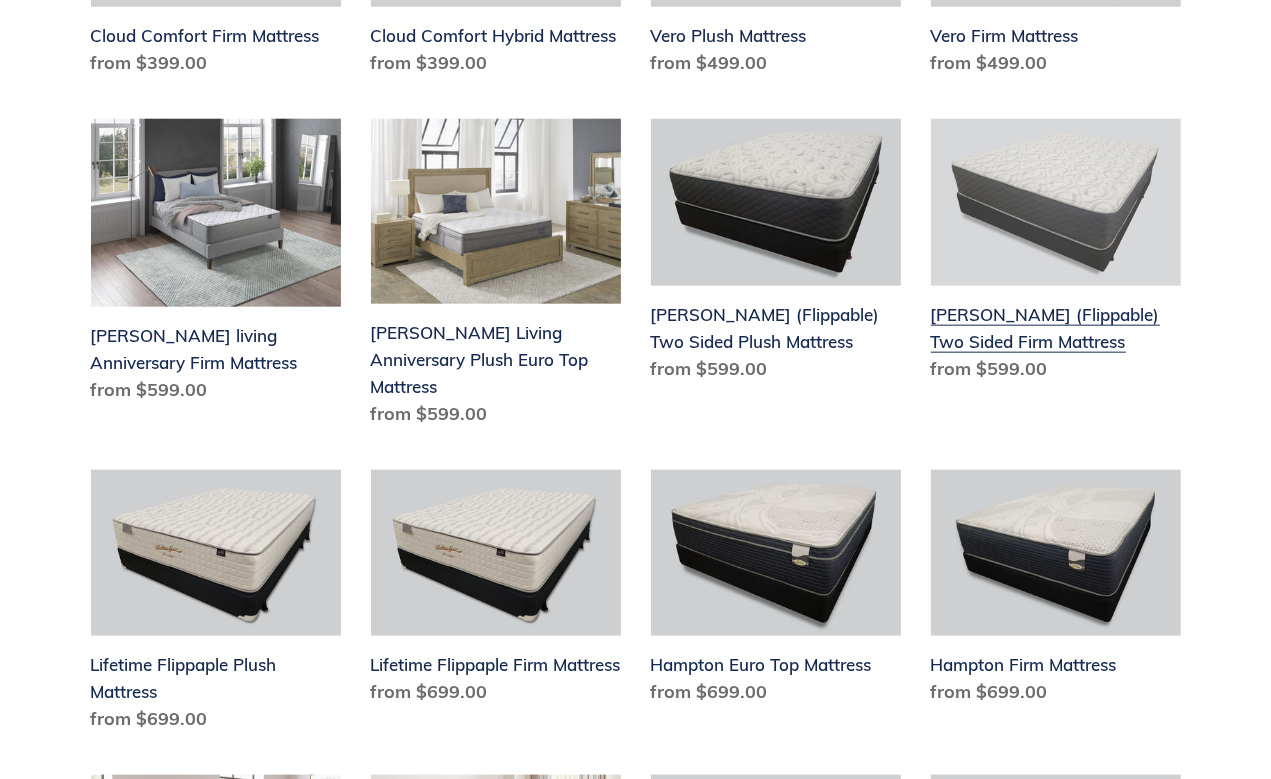 click on "[PERSON_NAME] (Flippable) Two Sided Firm Mattress" at bounding box center (1056, 254) 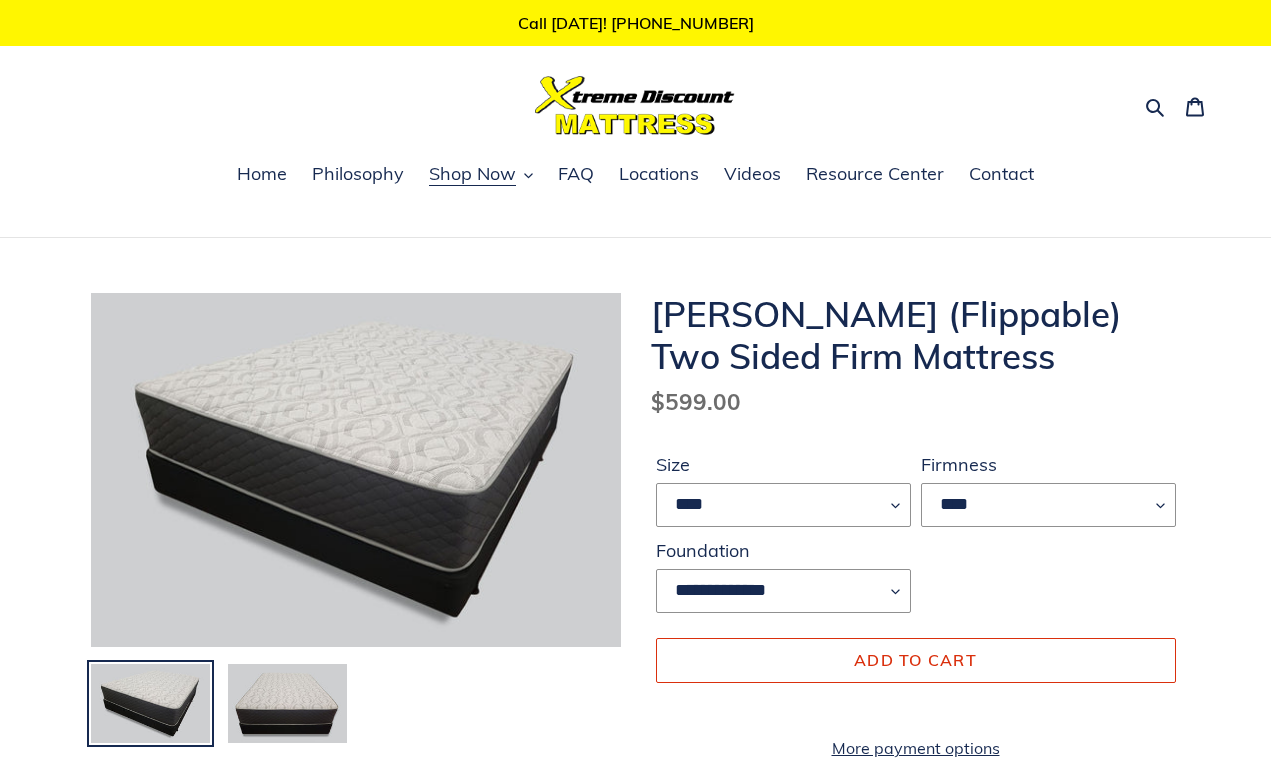 scroll, scrollTop: 0, scrollLeft: 0, axis: both 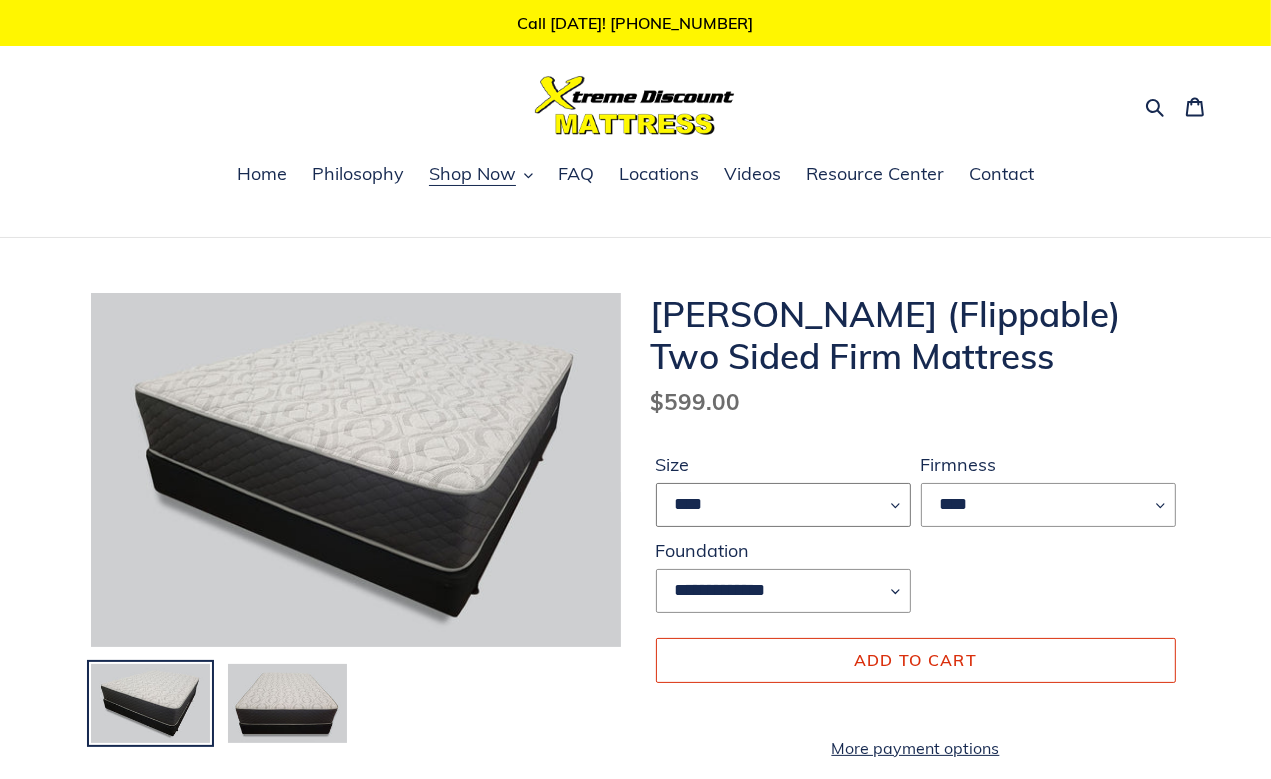 click on "**** ******* **** ***** ****" at bounding box center (783, 505) 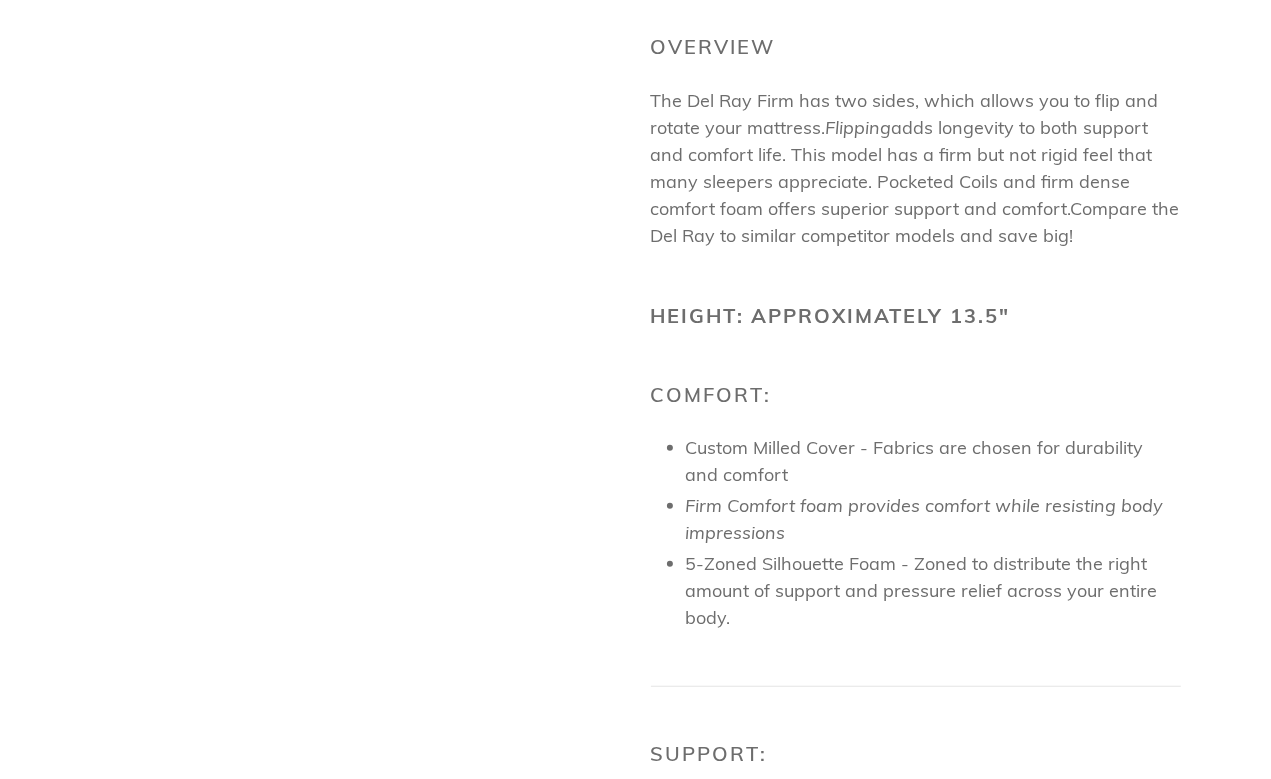 scroll, scrollTop: 1044, scrollLeft: 0, axis: vertical 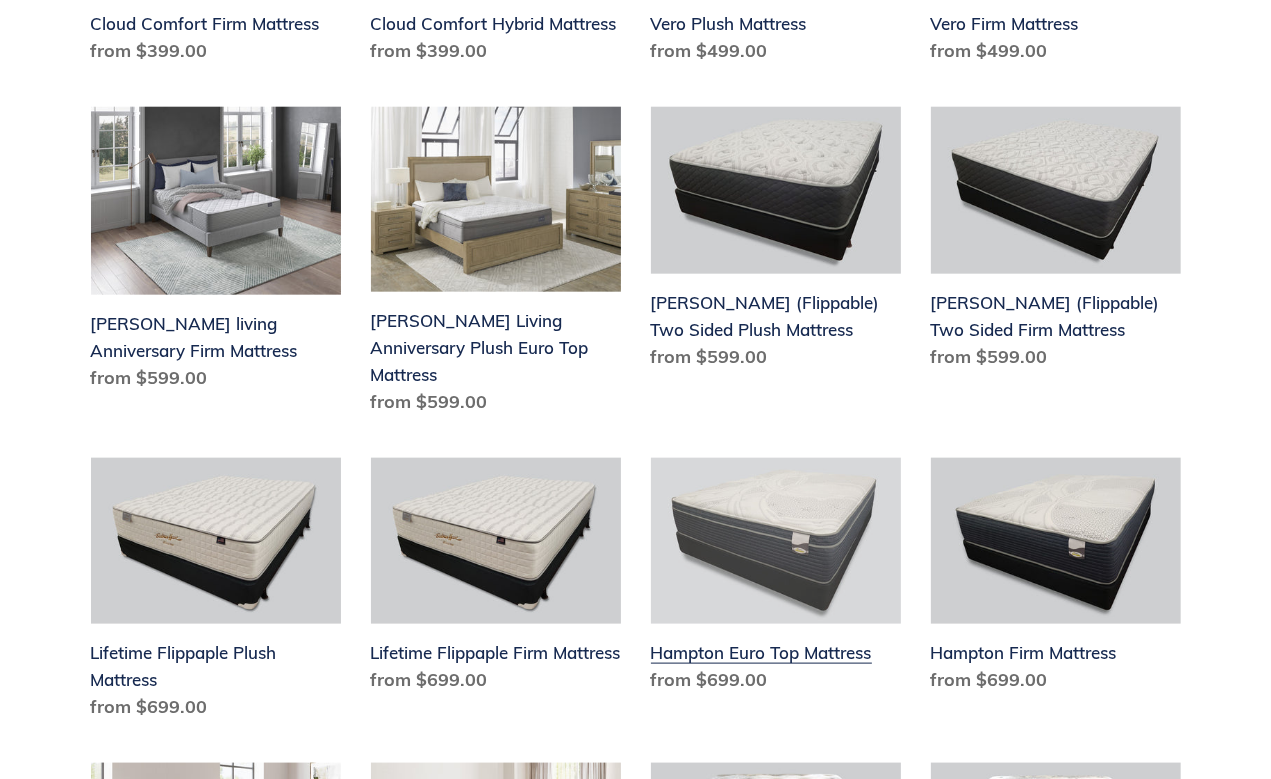 click on "Hampton Euro Top Mattress" at bounding box center [776, 580] 